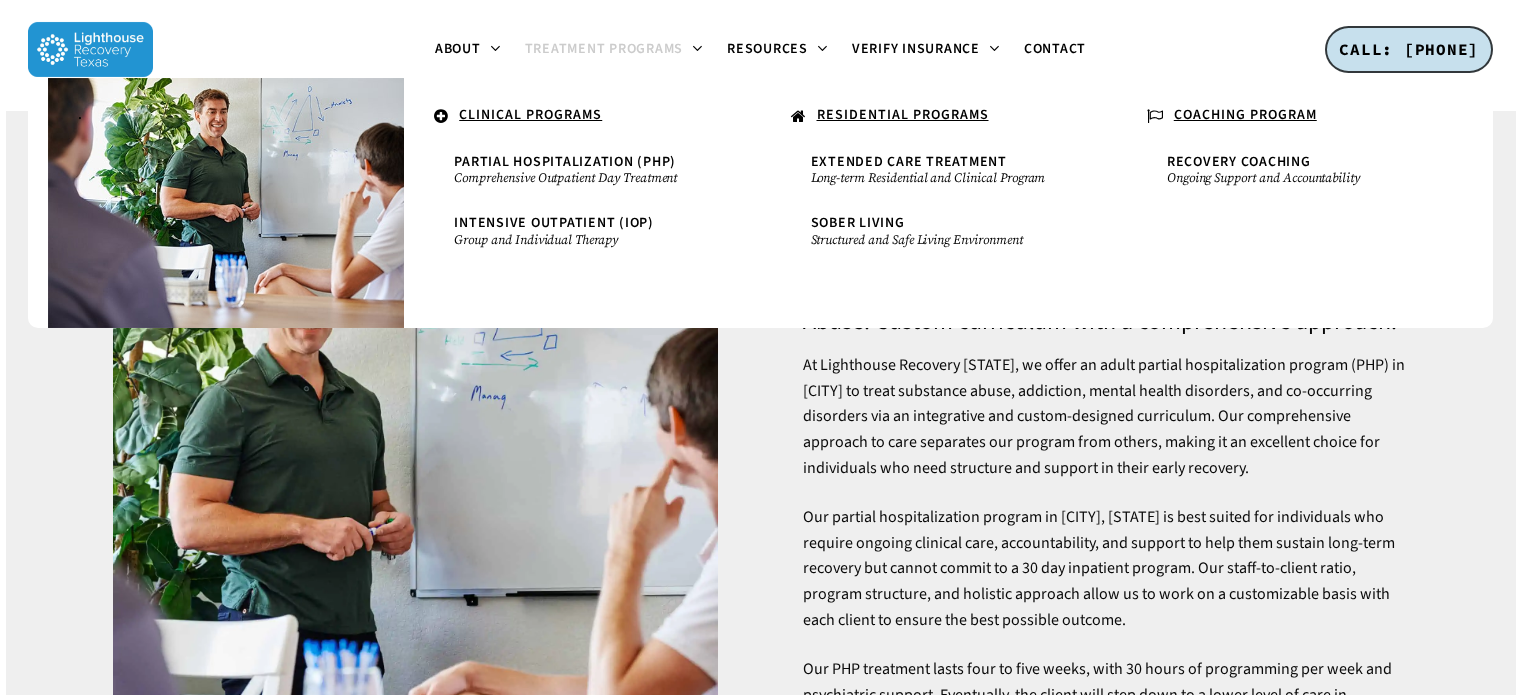 scroll, scrollTop: 0, scrollLeft: 0, axis: both 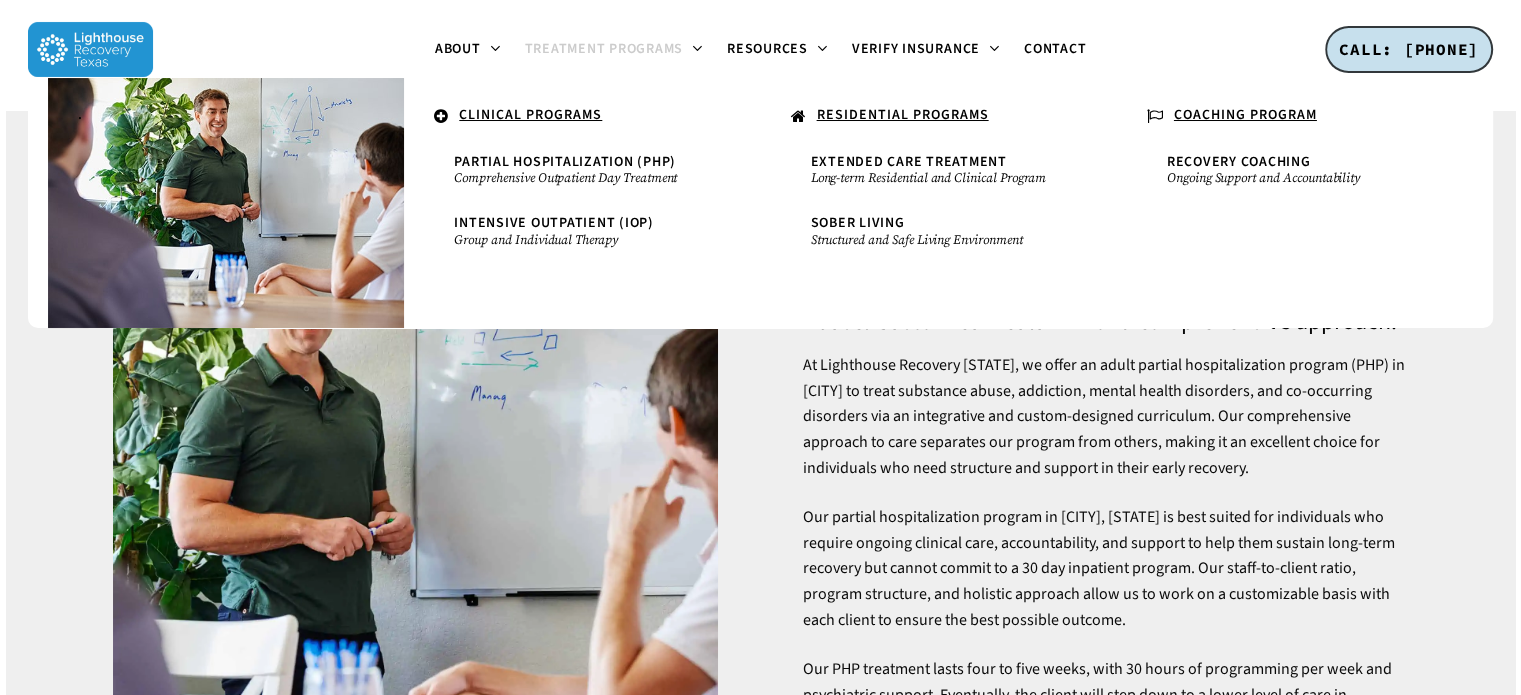 click on "Sober Living" at bounding box center [858, 223] 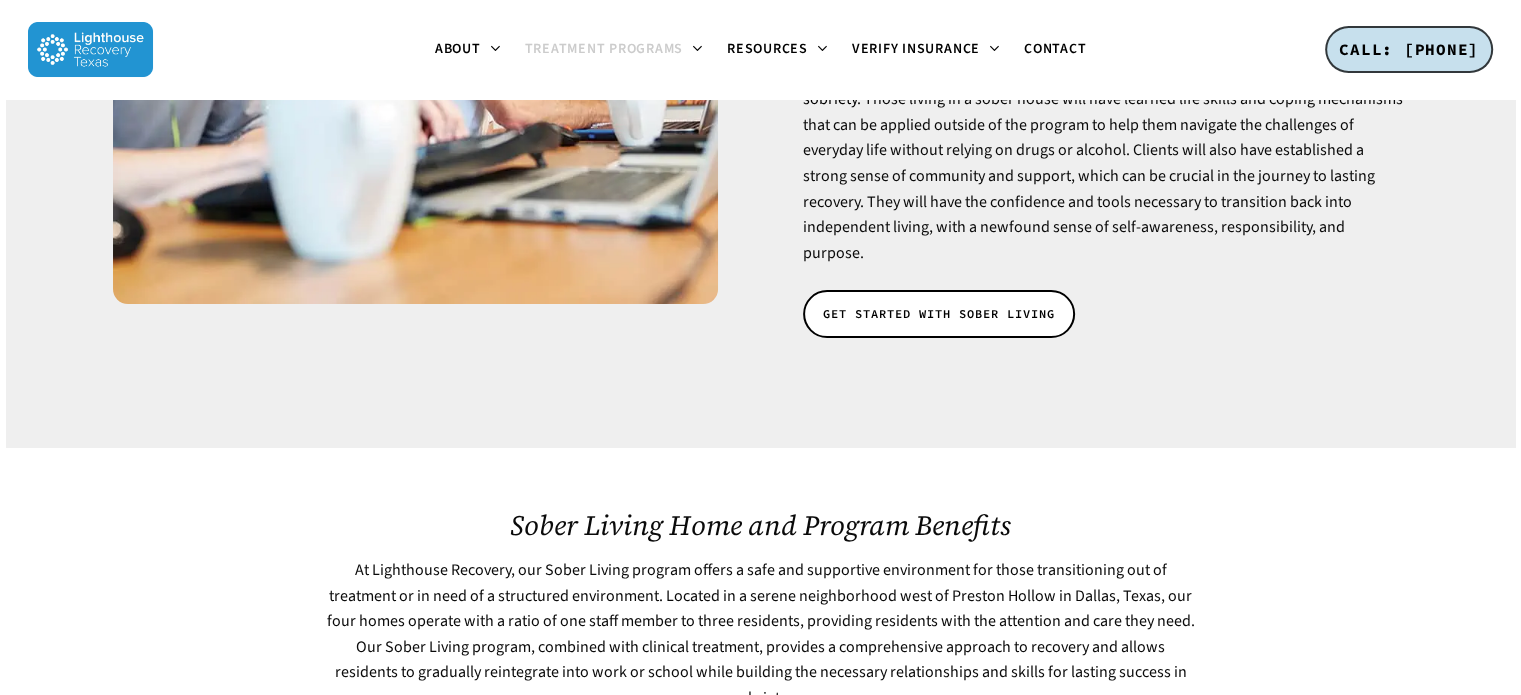 scroll, scrollTop: 546, scrollLeft: 0, axis: vertical 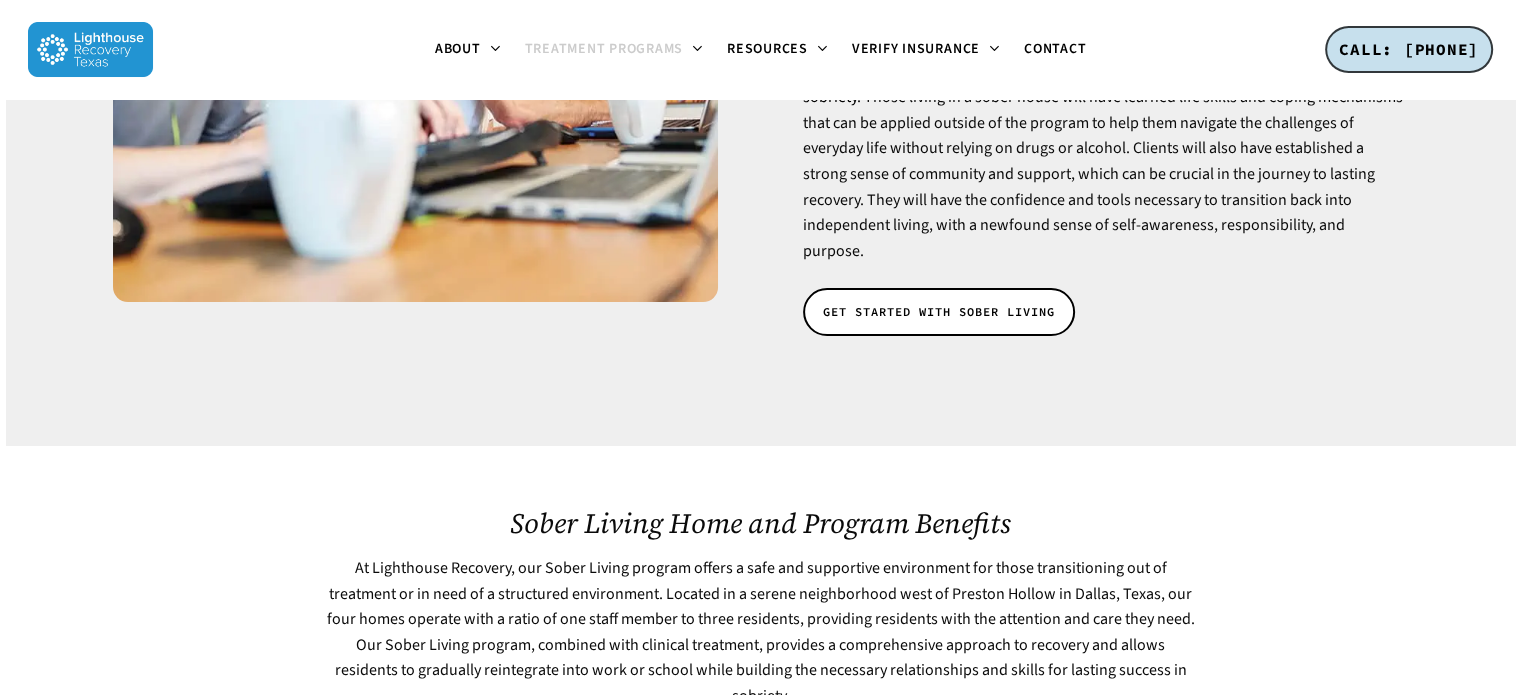 click on "GET STARTED WITH SOBER LIVING" at bounding box center (939, 312) 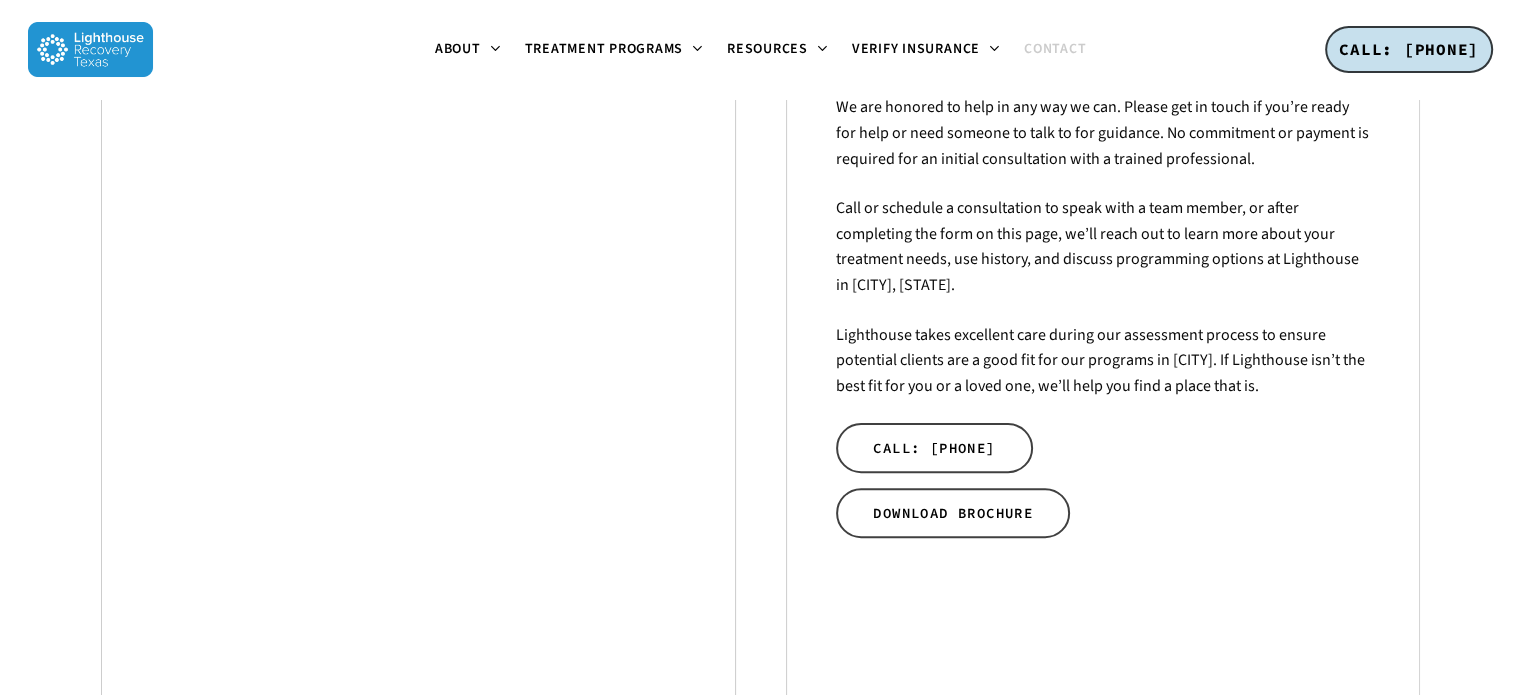 scroll, scrollTop: 598, scrollLeft: 0, axis: vertical 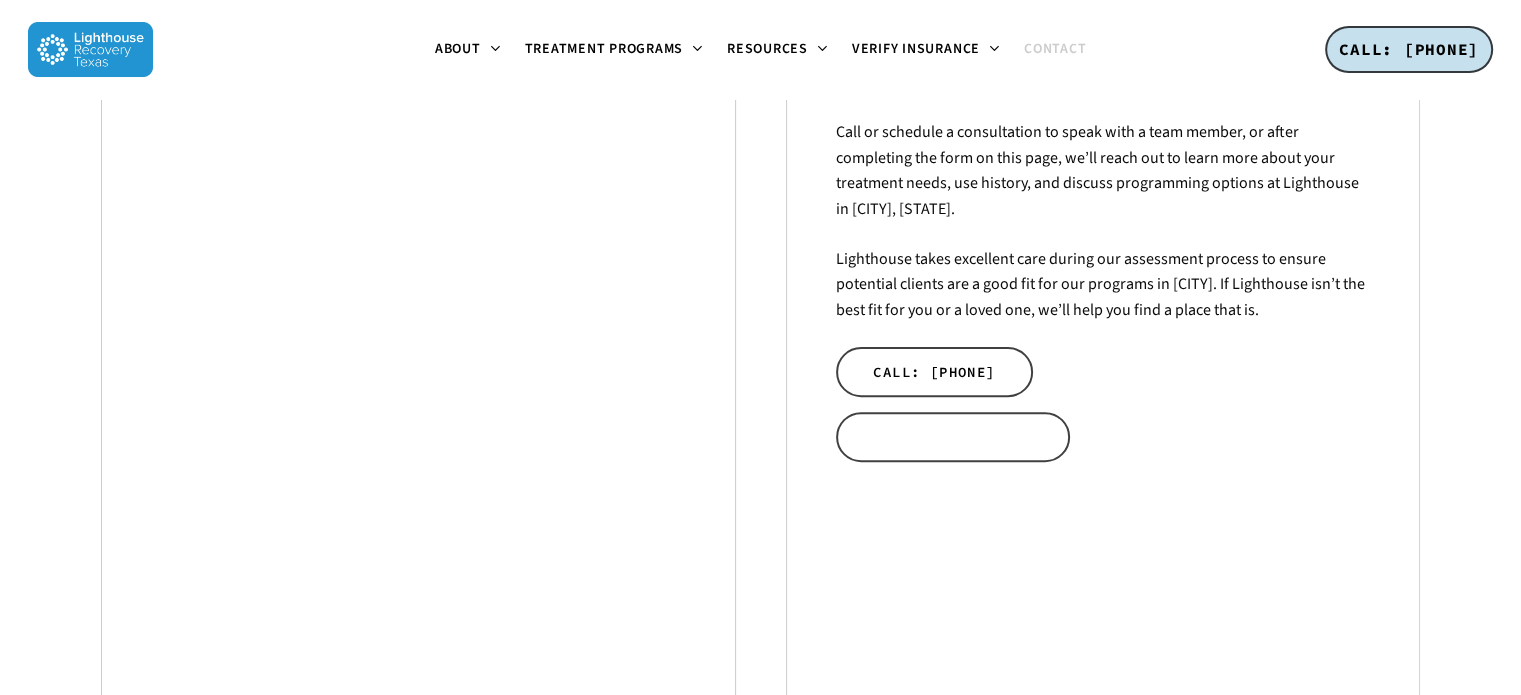 click on "DOWNLOAD BROCHURE" at bounding box center [953, 437] 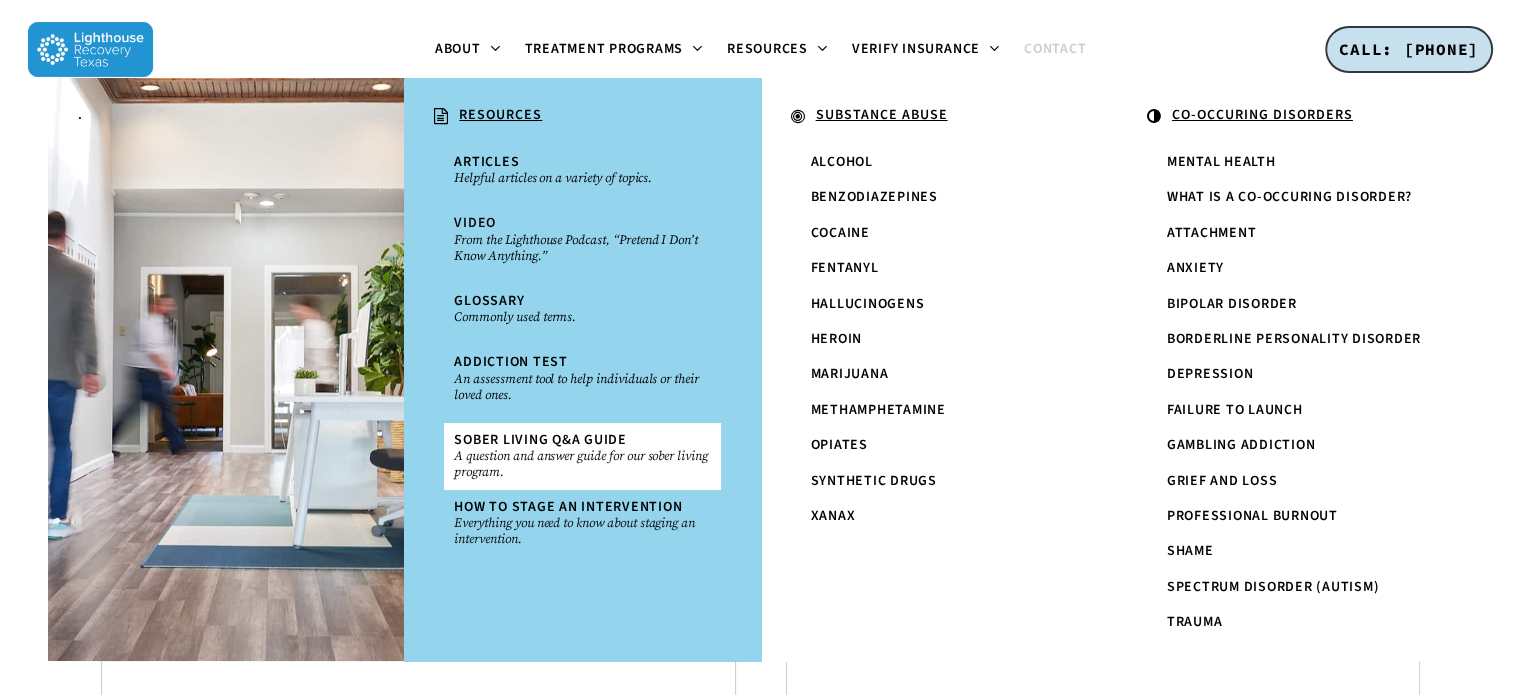 click on "Sober Living Q&A Guide" at bounding box center [540, 440] 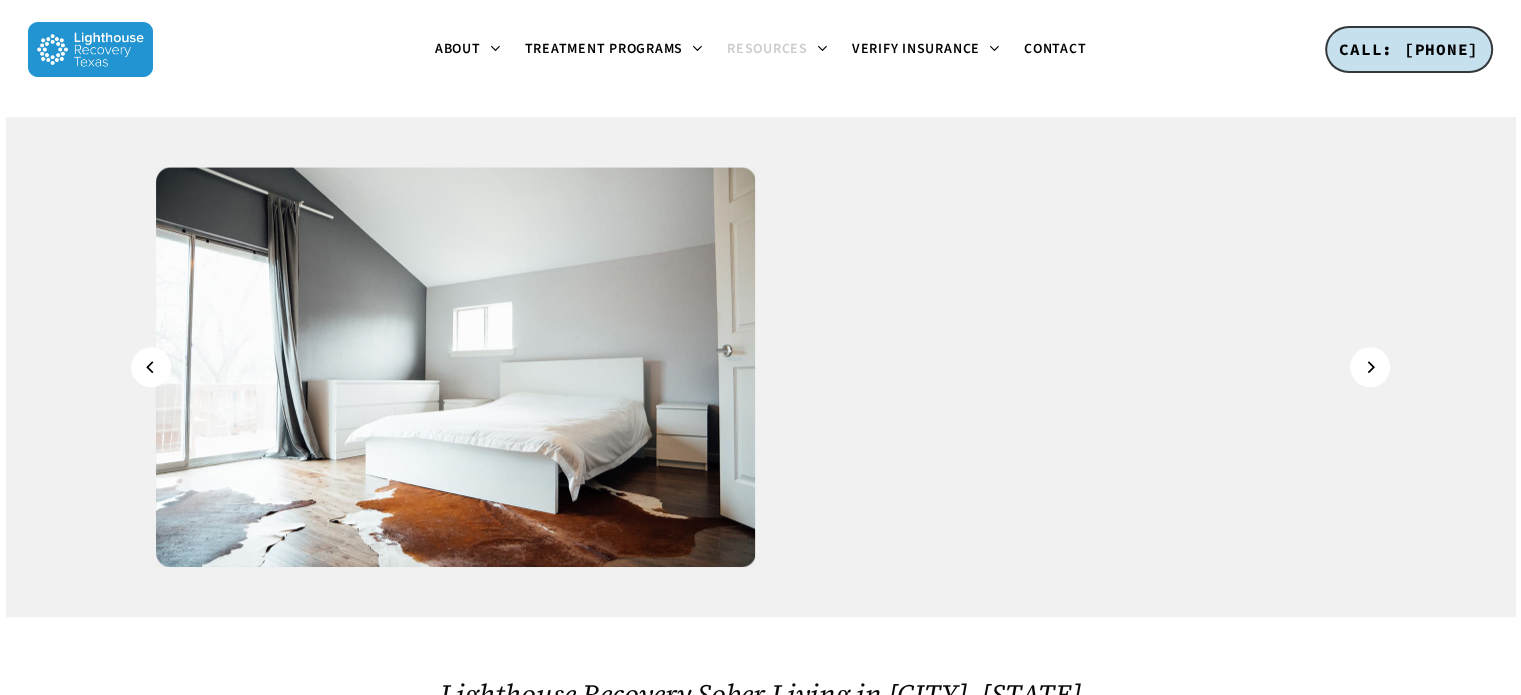 scroll, scrollTop: 1828, scrollLeft: 0, axis: vertical 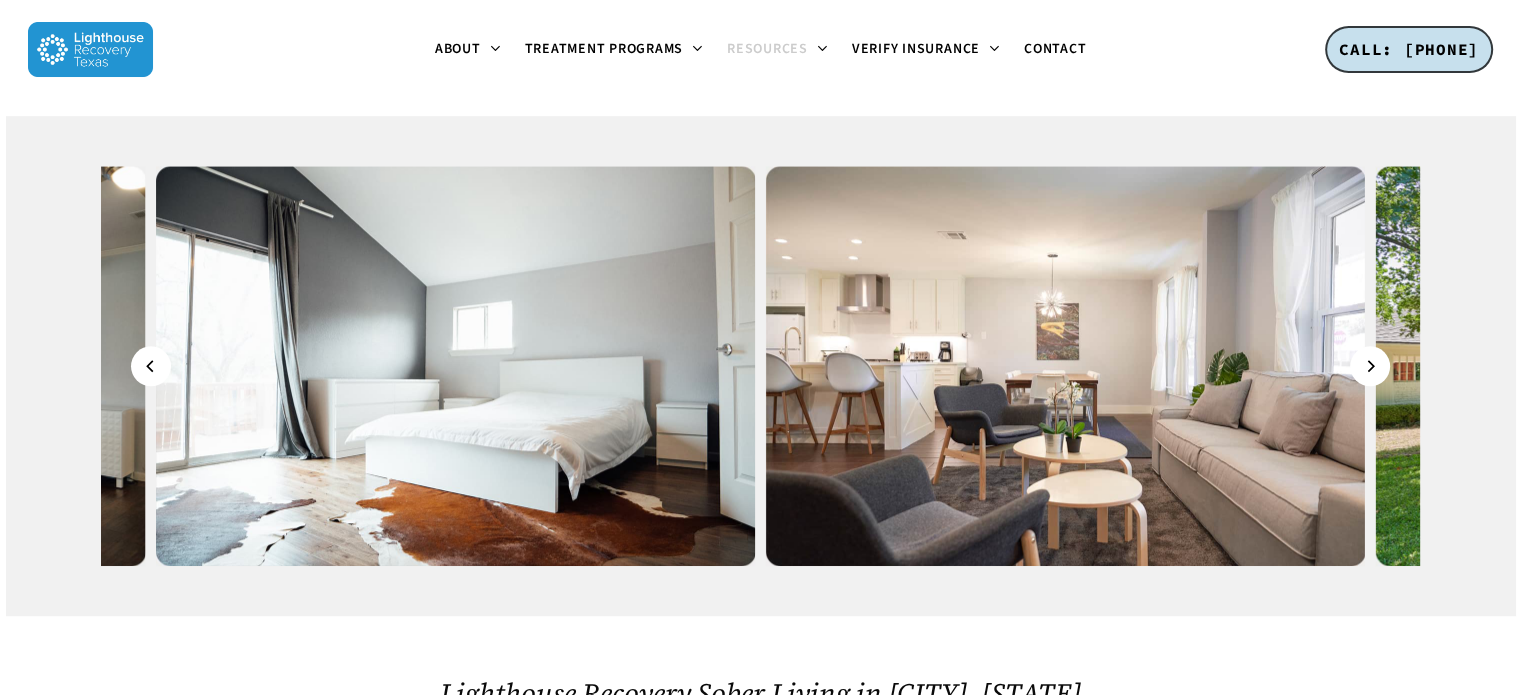 click 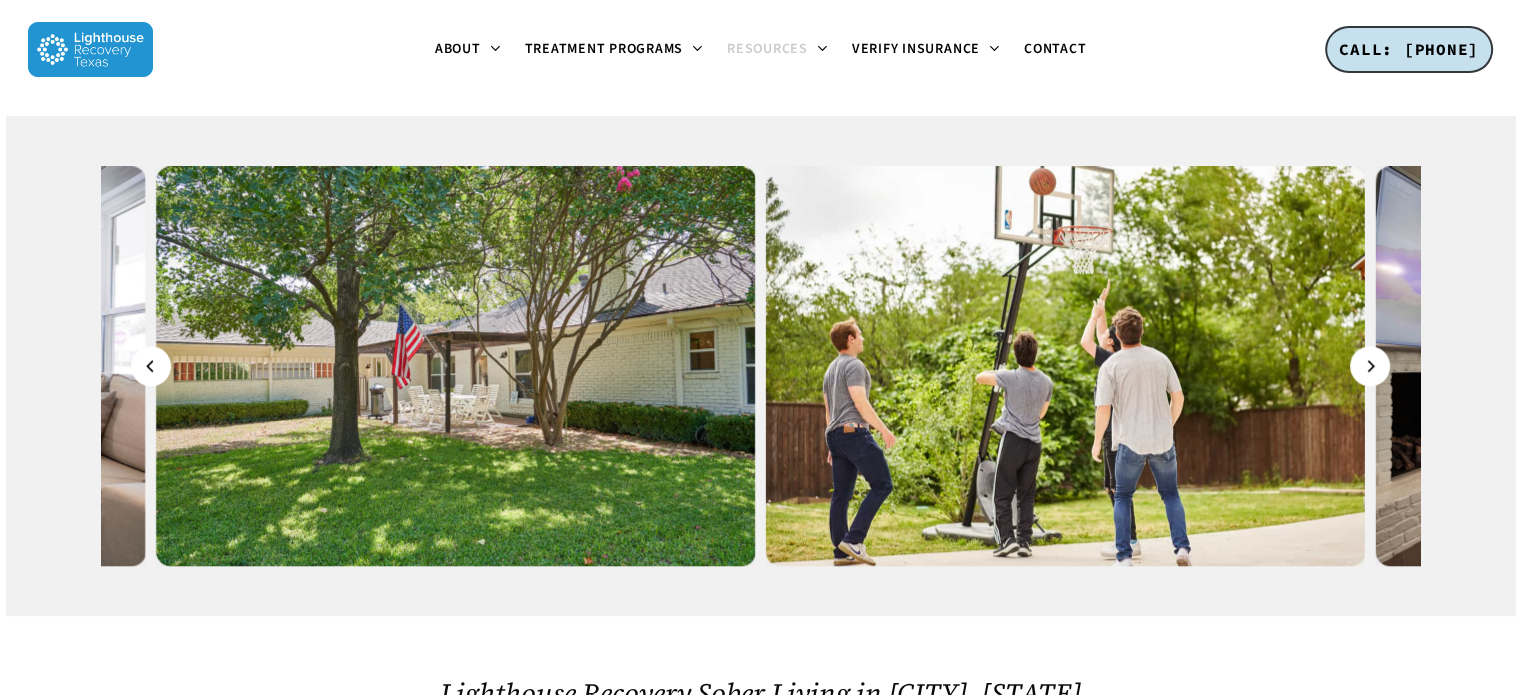 click 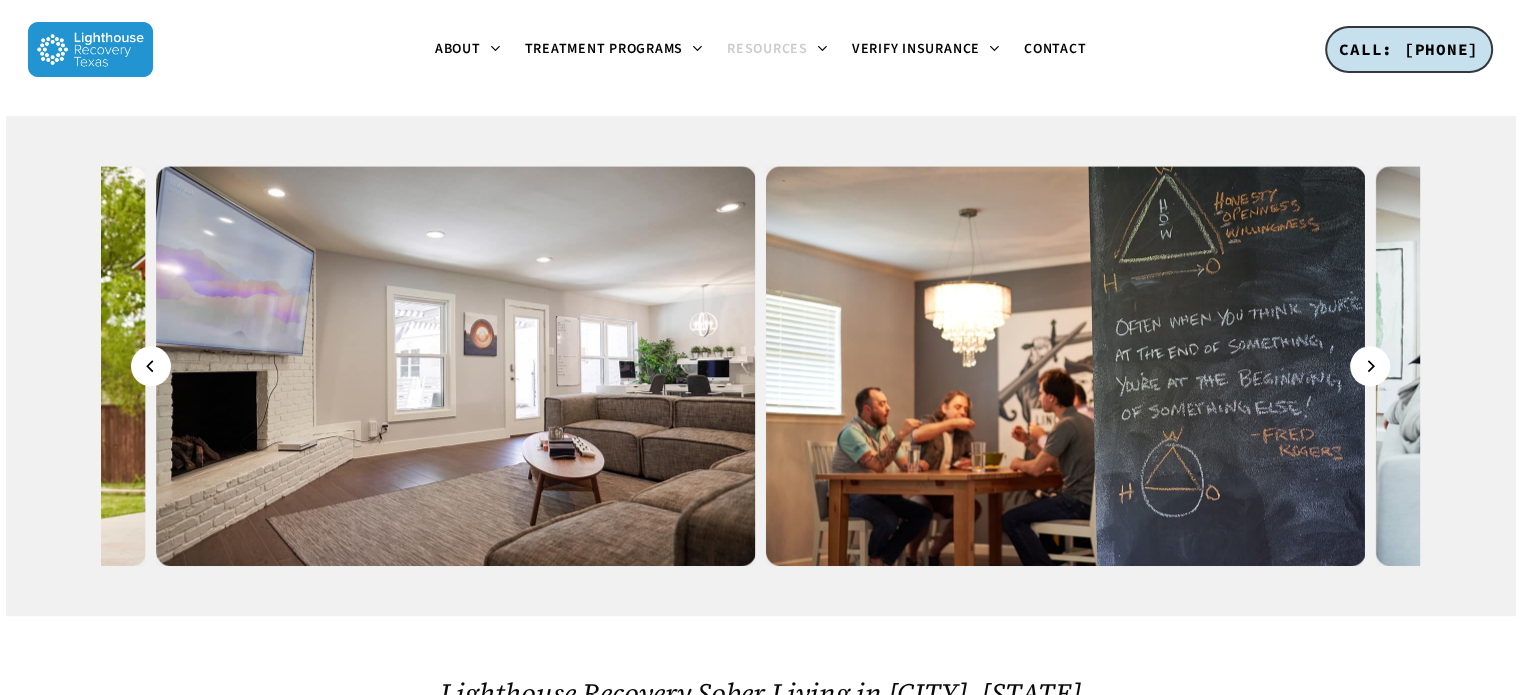 click 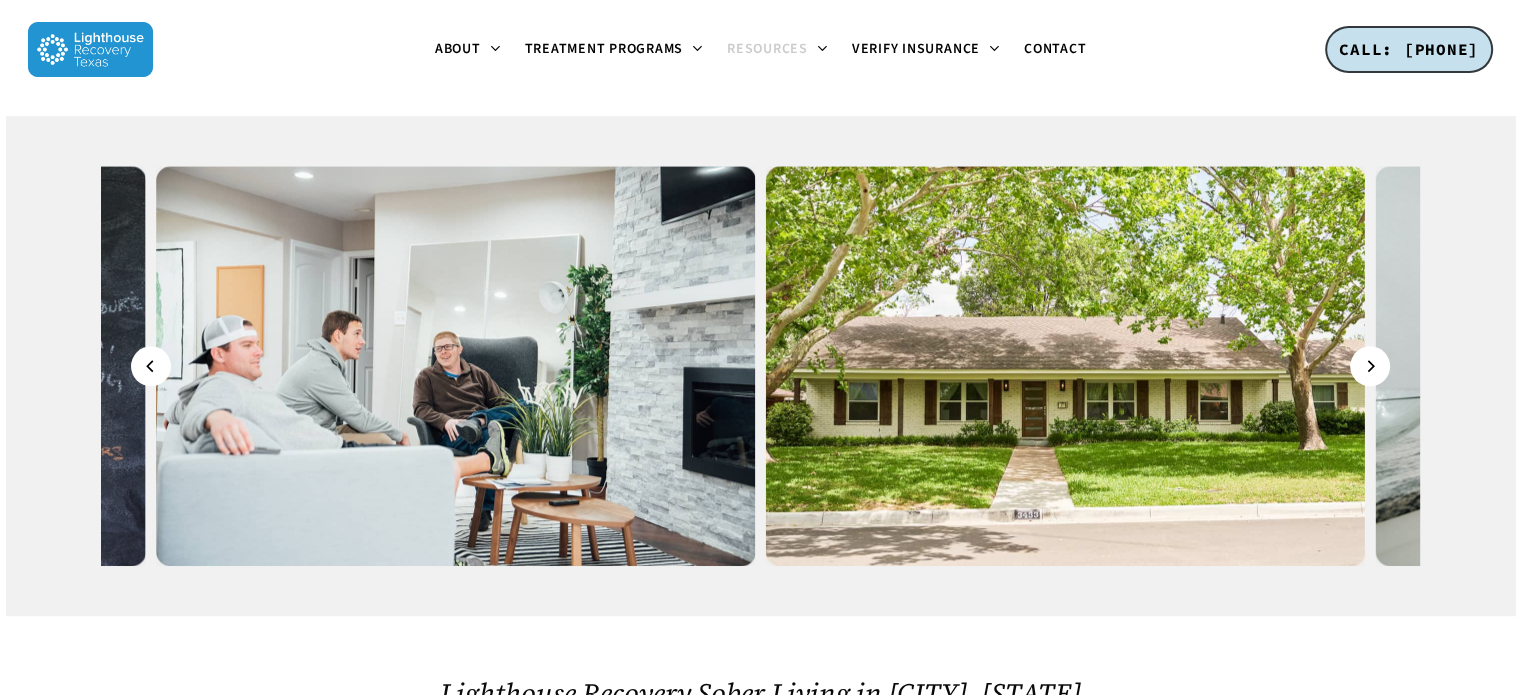 click 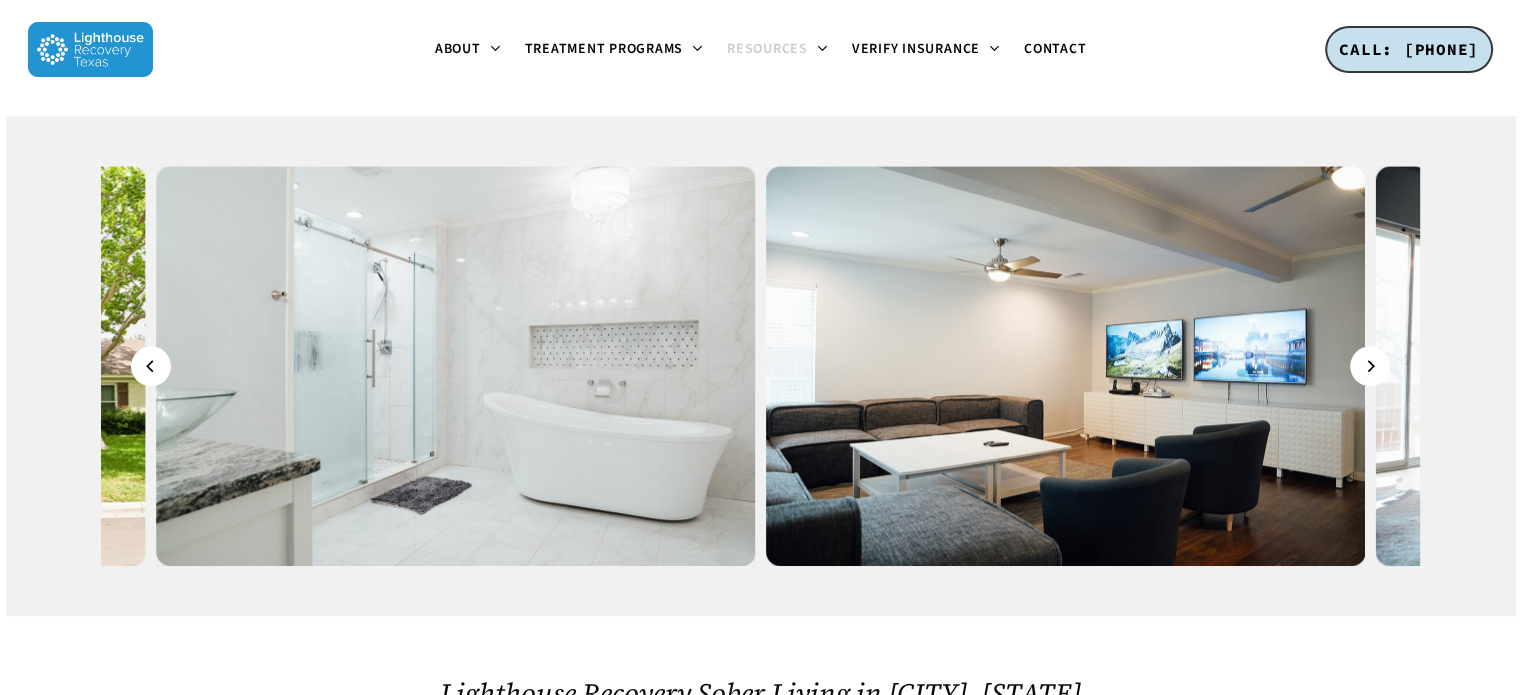click 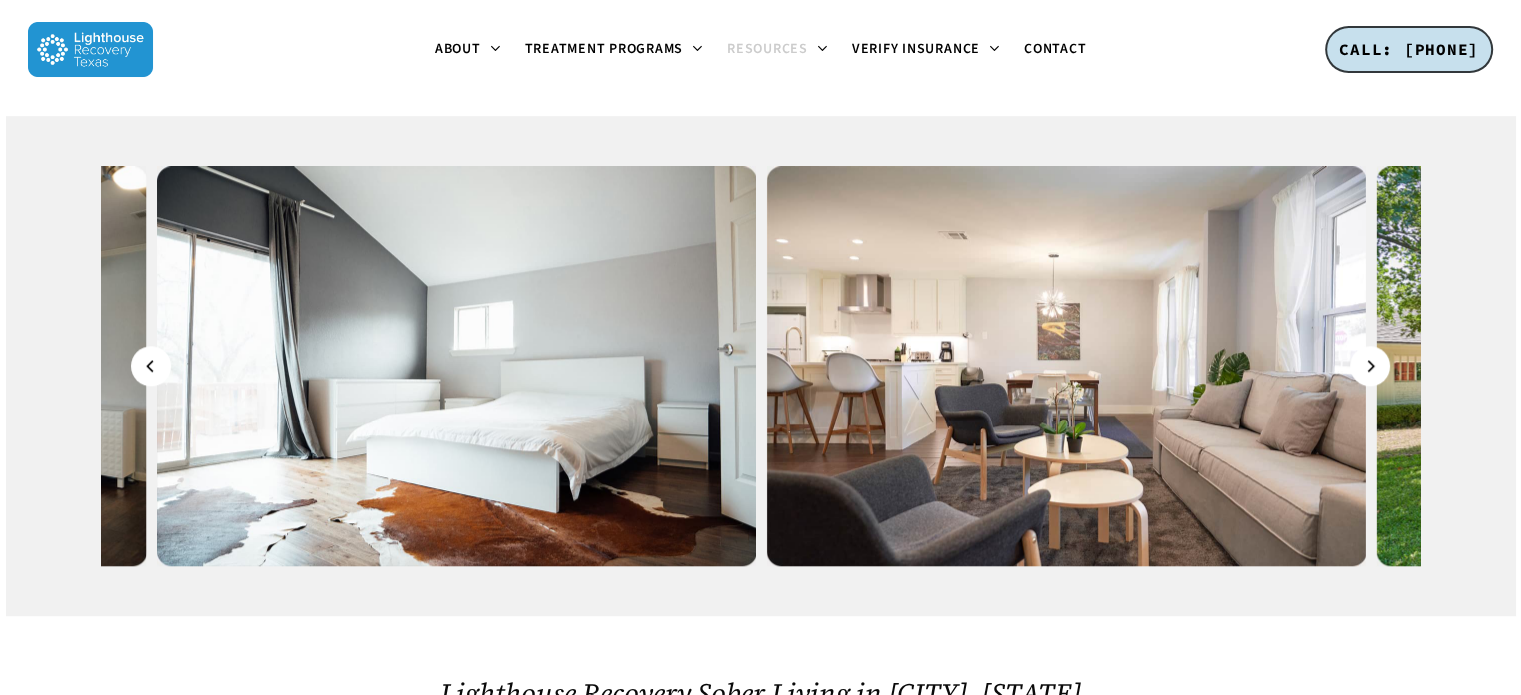 click 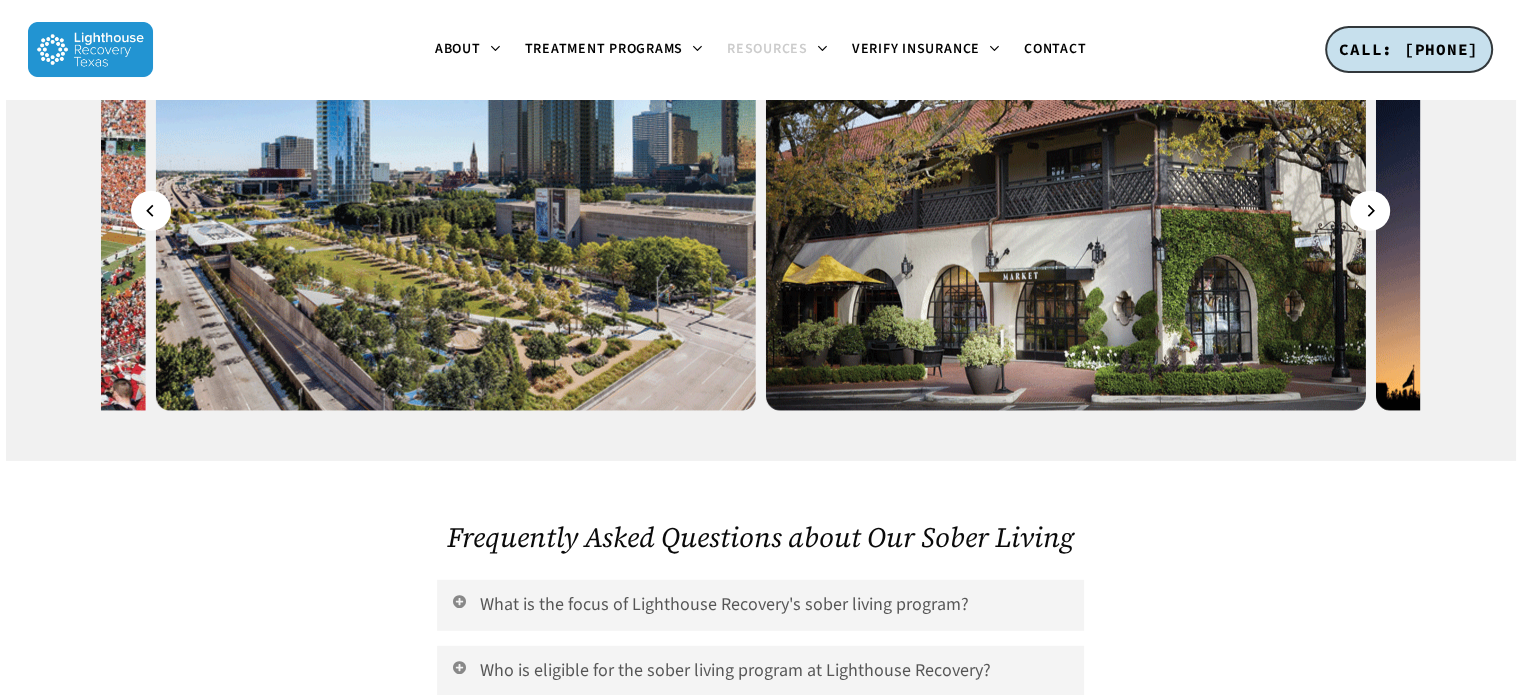 scroll, scrollTop: 5896, scrollLeft: 0, axis: vertical 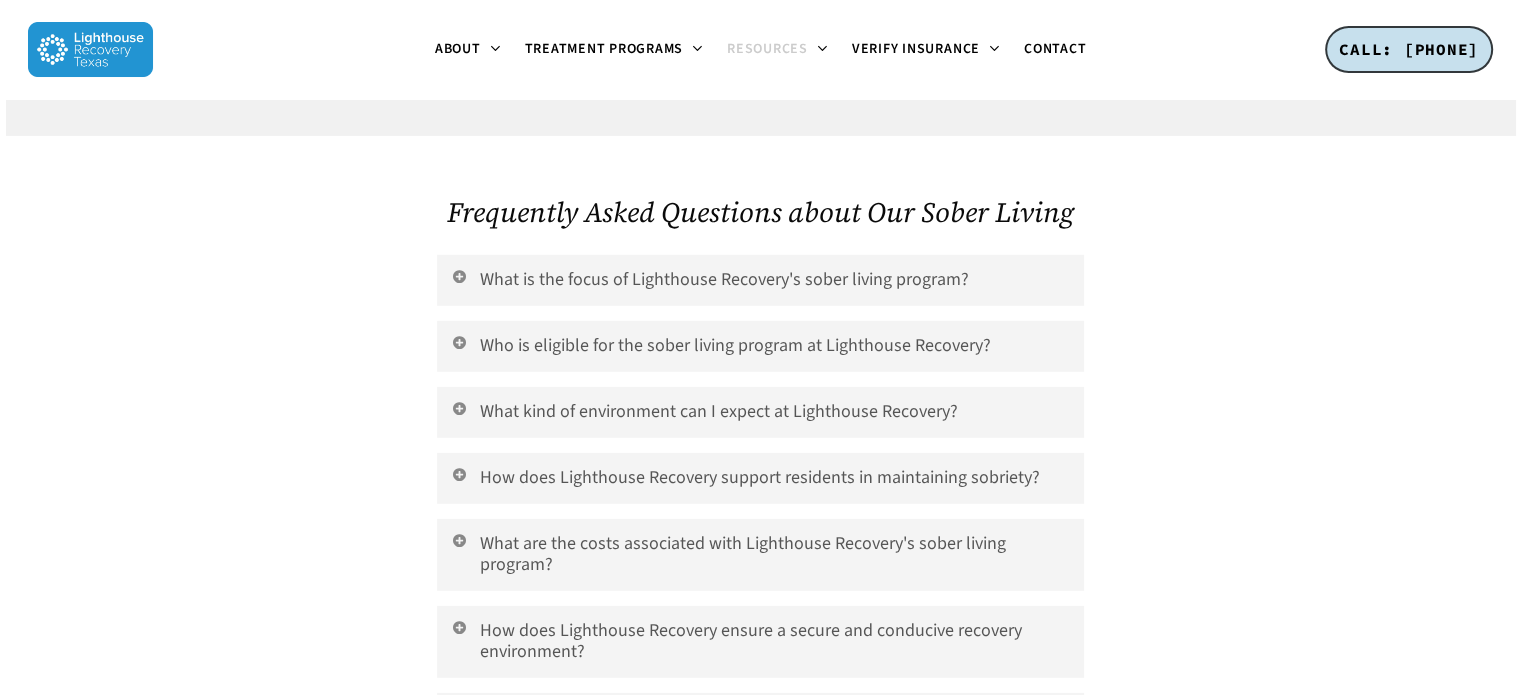 click on "Who is eligible for the sober living program at Lighthouse Recovery?" at bounding box center (760, 346) 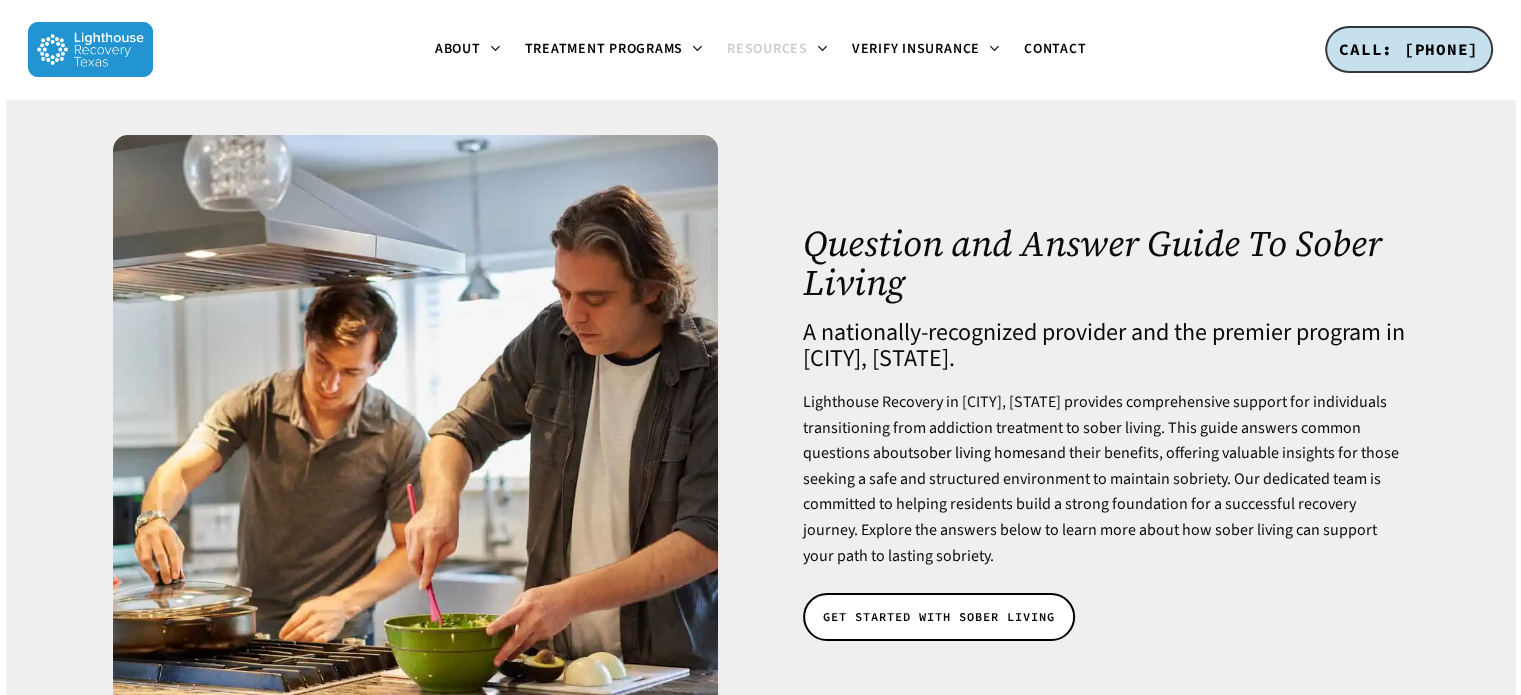 scroll, scrollTop: 0, scrollLeft: 0, axis: both 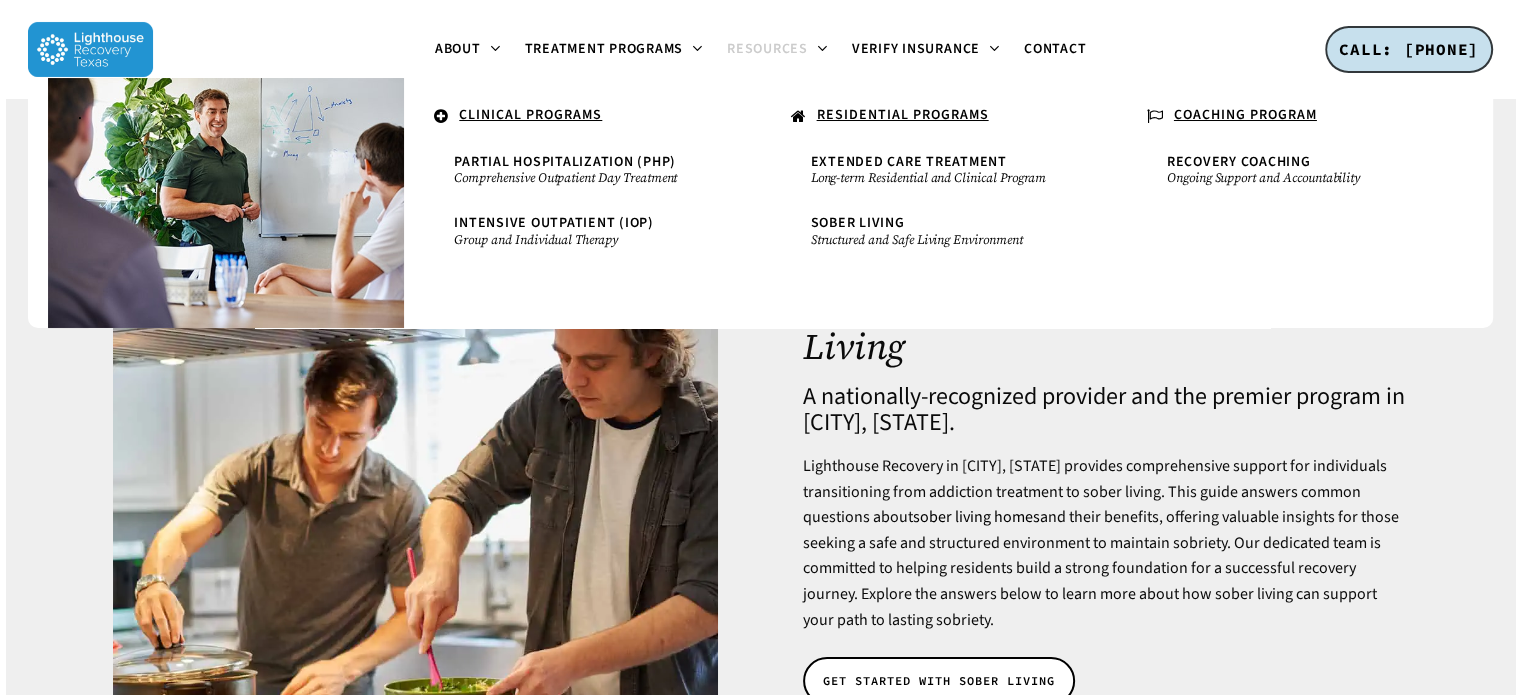 click on "Partial Hospitalization (PHP)" at bounding box center [565, 162] 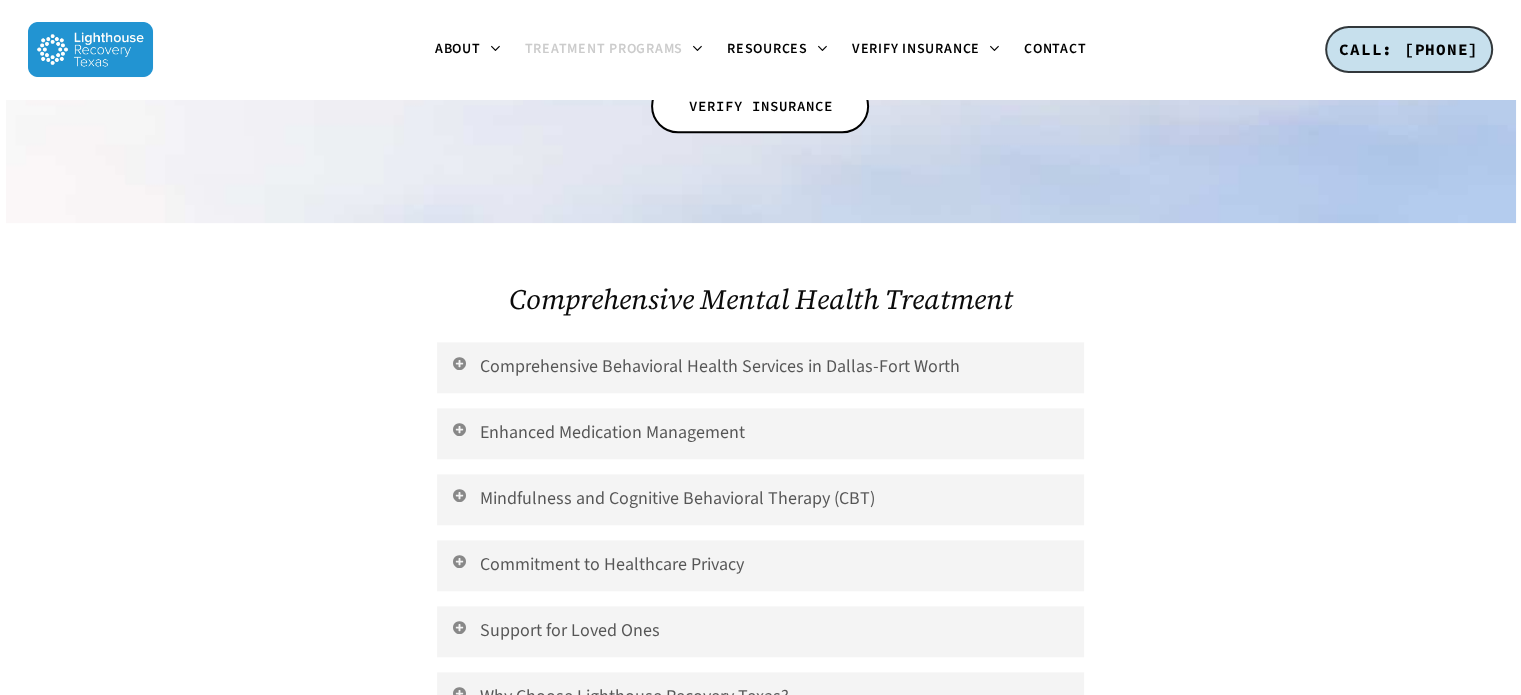 scroll, scrollTop: 2220, scrollLeft: 0, axis: vertical 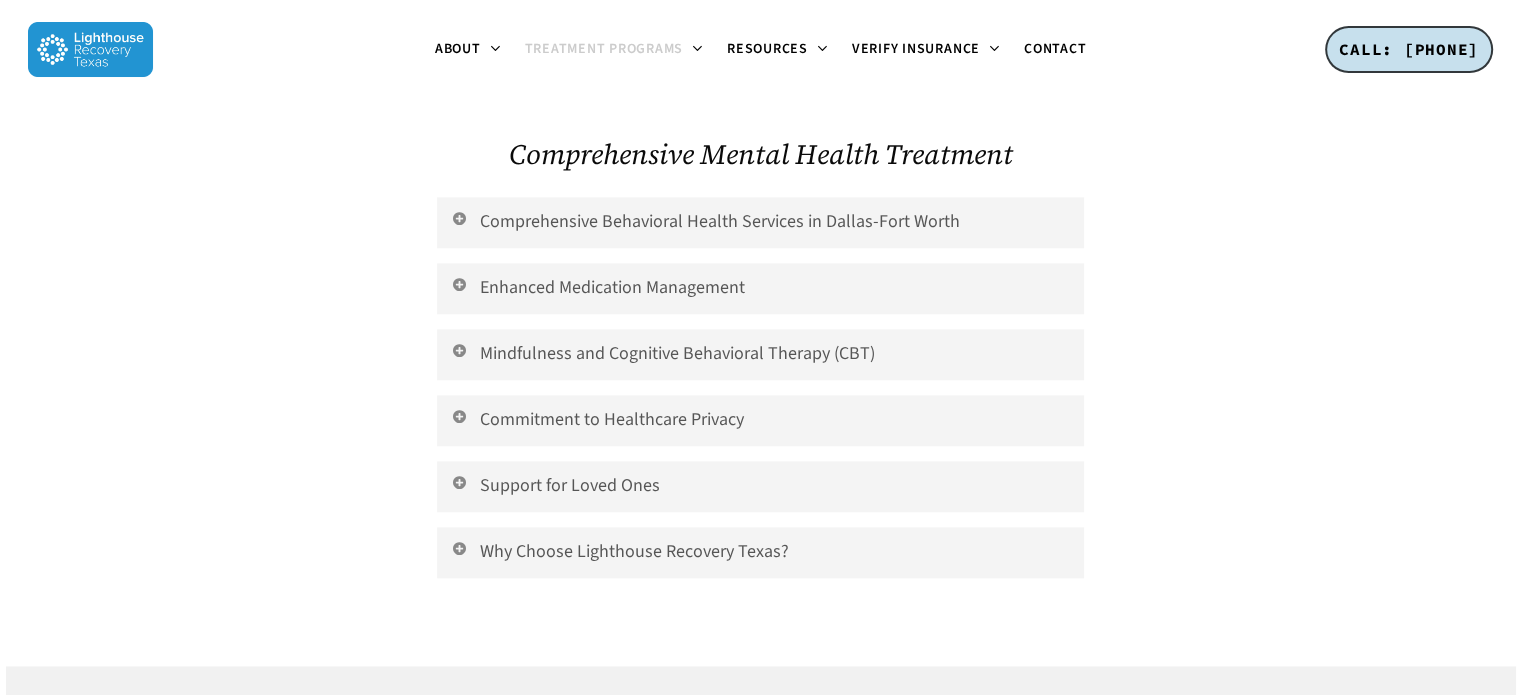 click on "Comprehensive Behavioral Health Services in Dallas-Fort Worth" at bounding box center (760, 222) 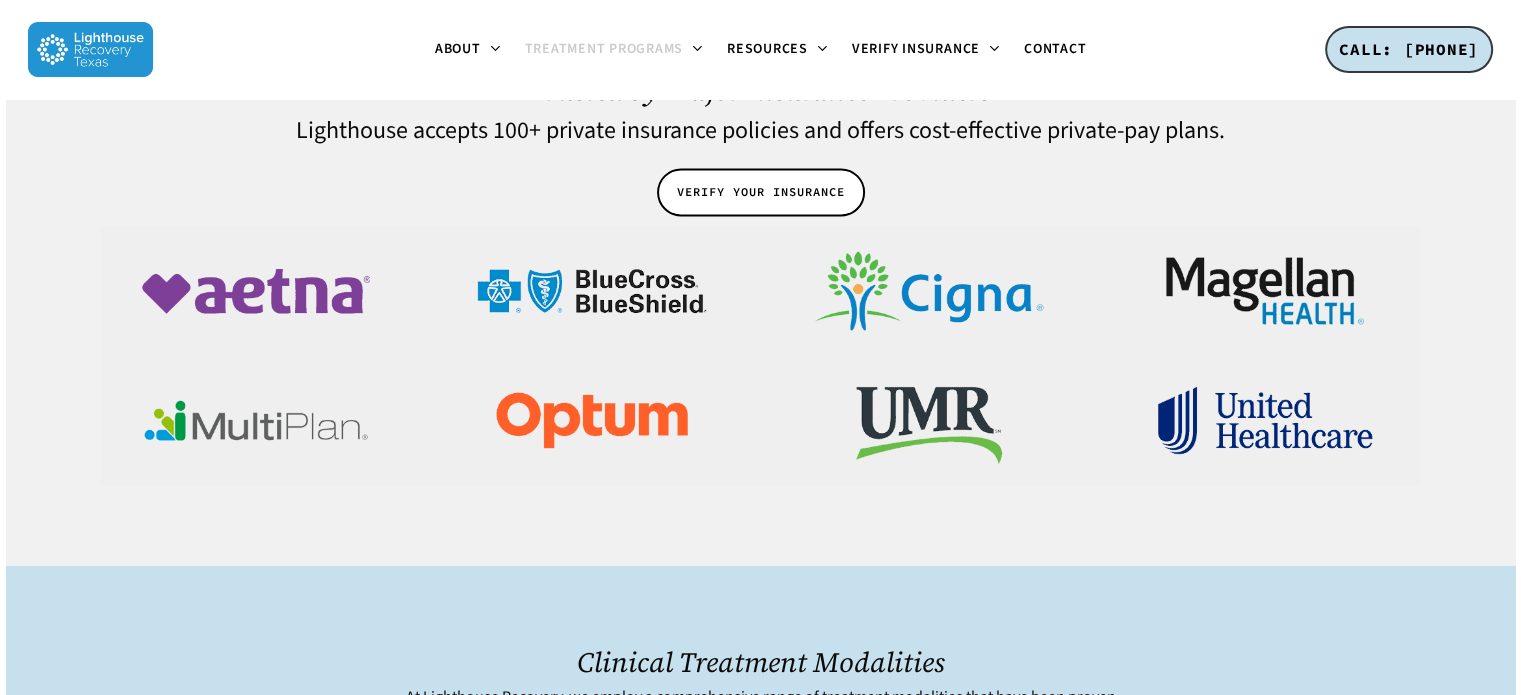 scroll, scrollTop: 3086, scrollLeft: 0, axis: vertical 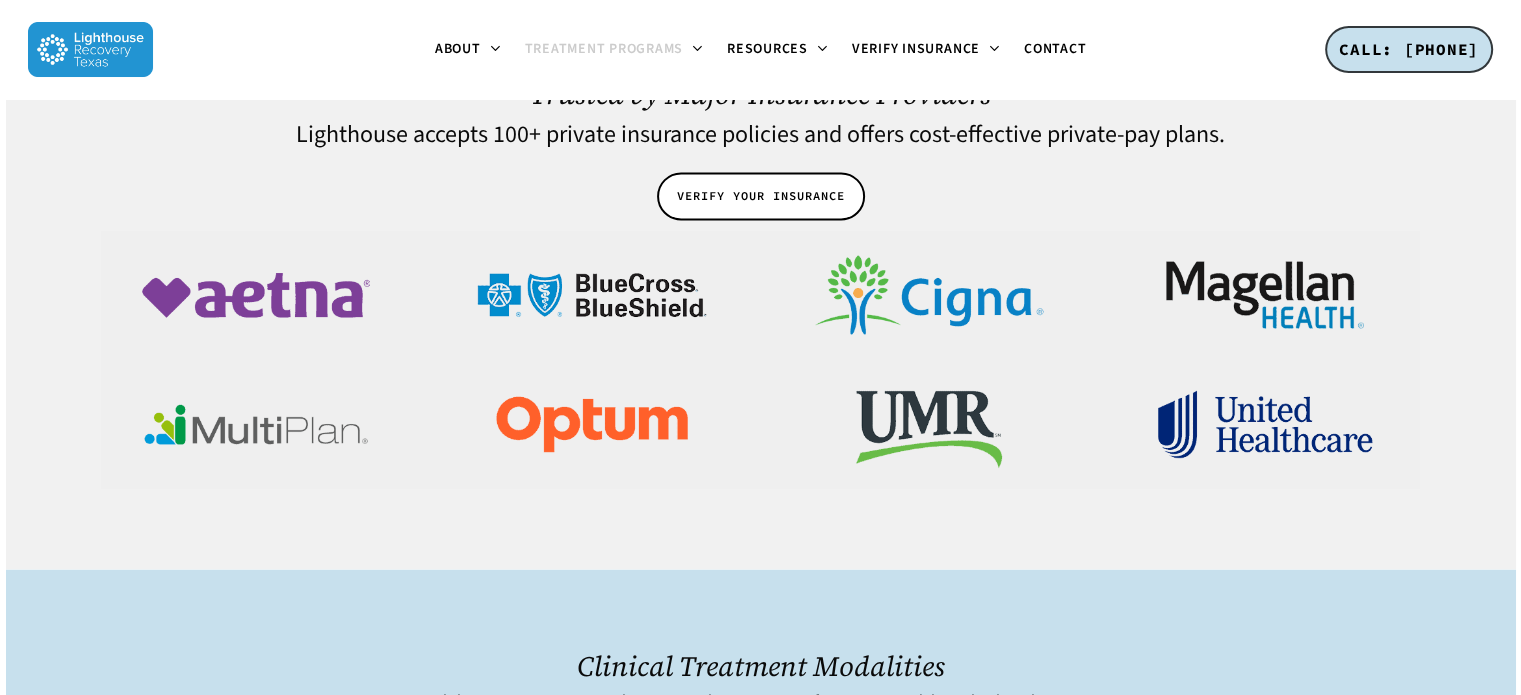 click on "VERIFY YOUR INSURANCE" at bounding box center (761, 196) 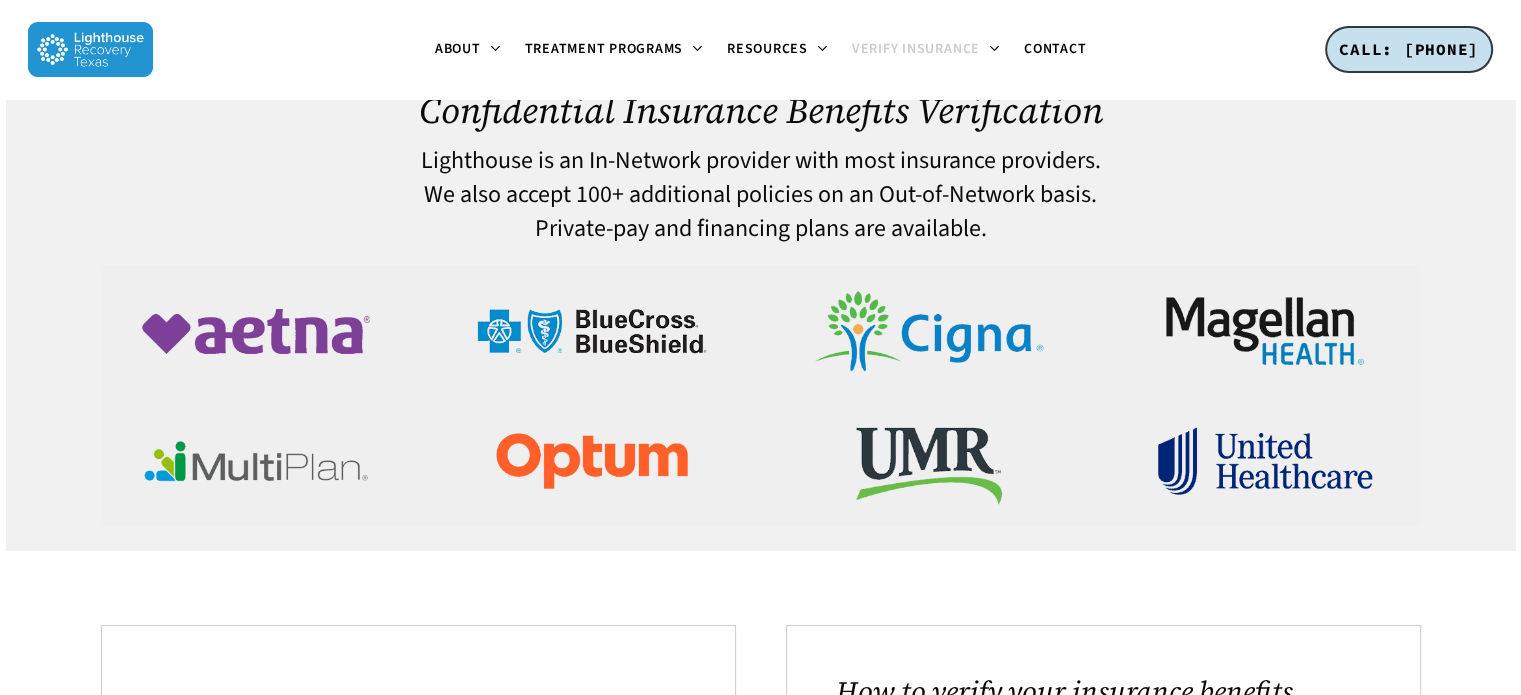 scroll, scrollTop: 0, scrollLeft: 0, axis: both 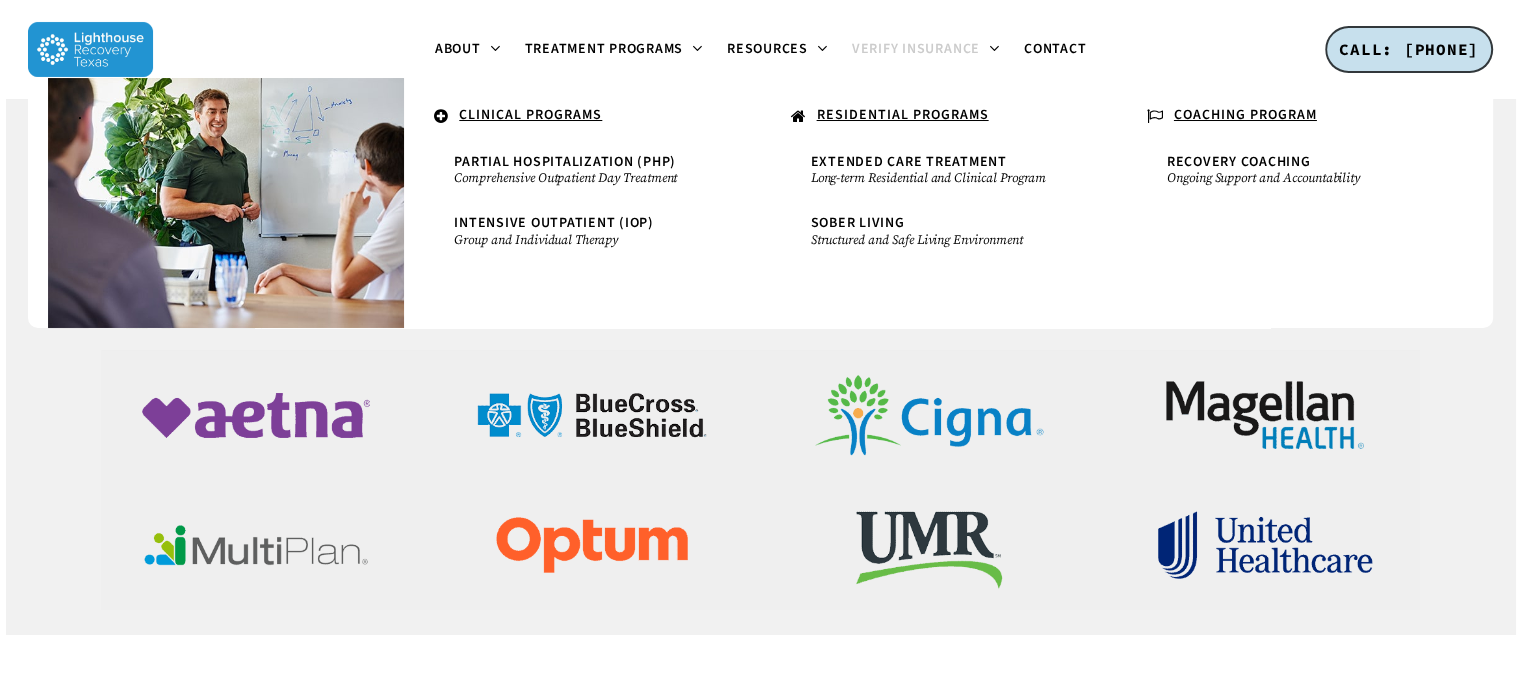 click on "Structured and Safe Living Environment" at bounding box center (939, 240) 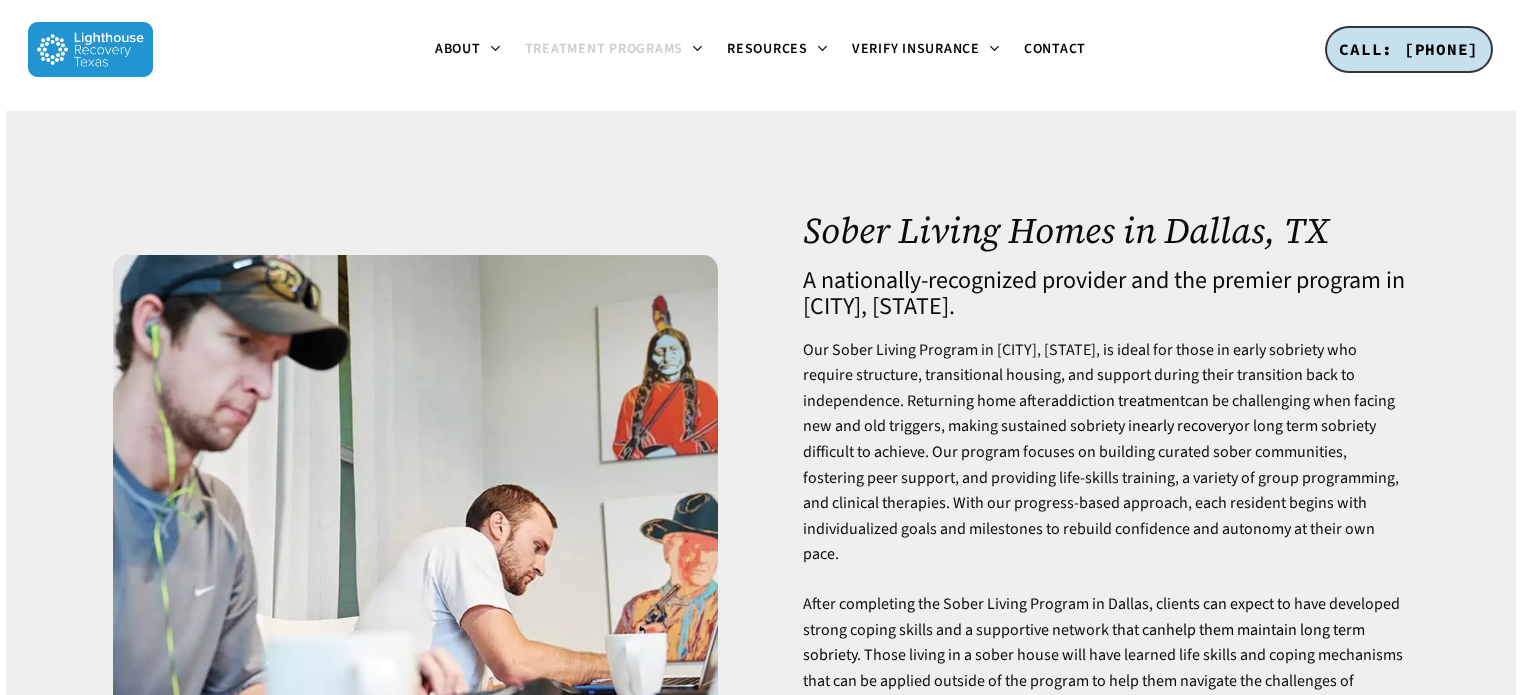 scroll, scrollTop: 0, scrollLeft: 0, axis: both 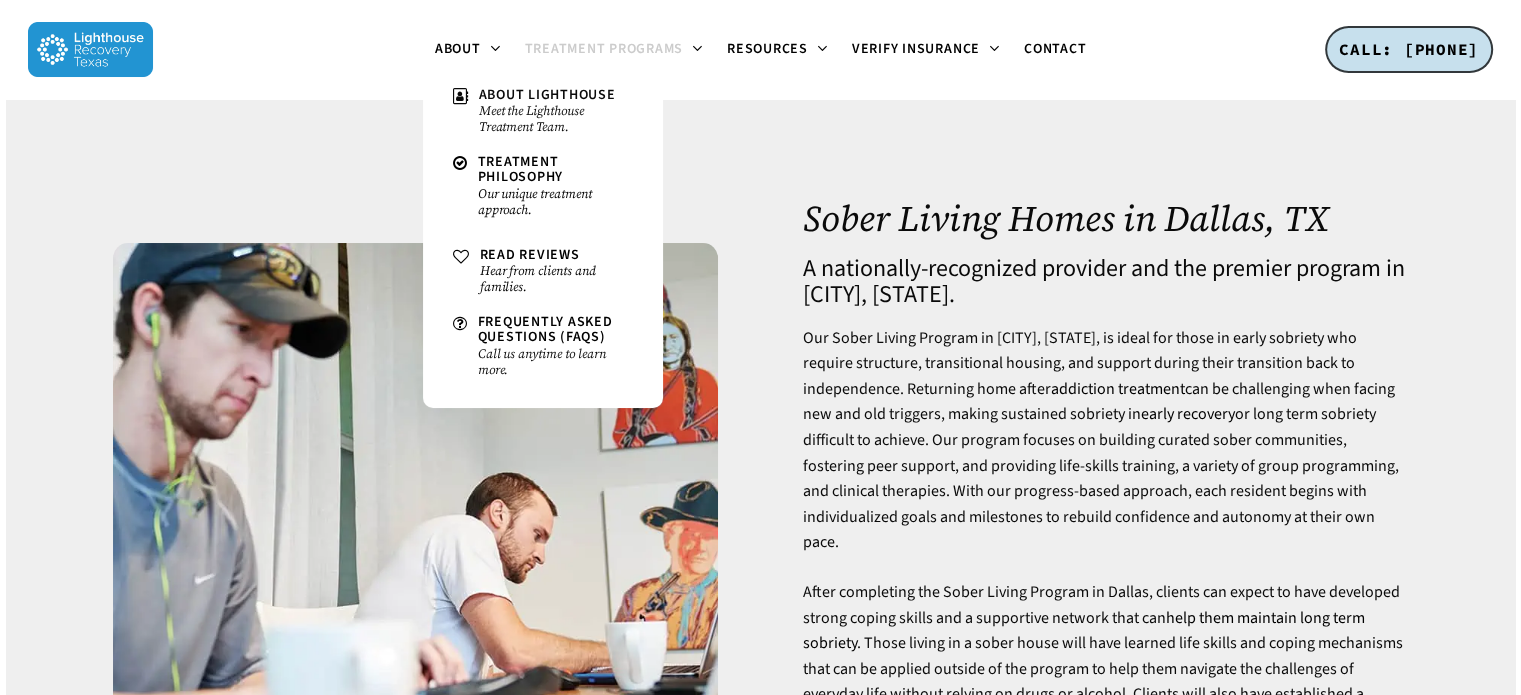 click at bounding box center [761, 545] 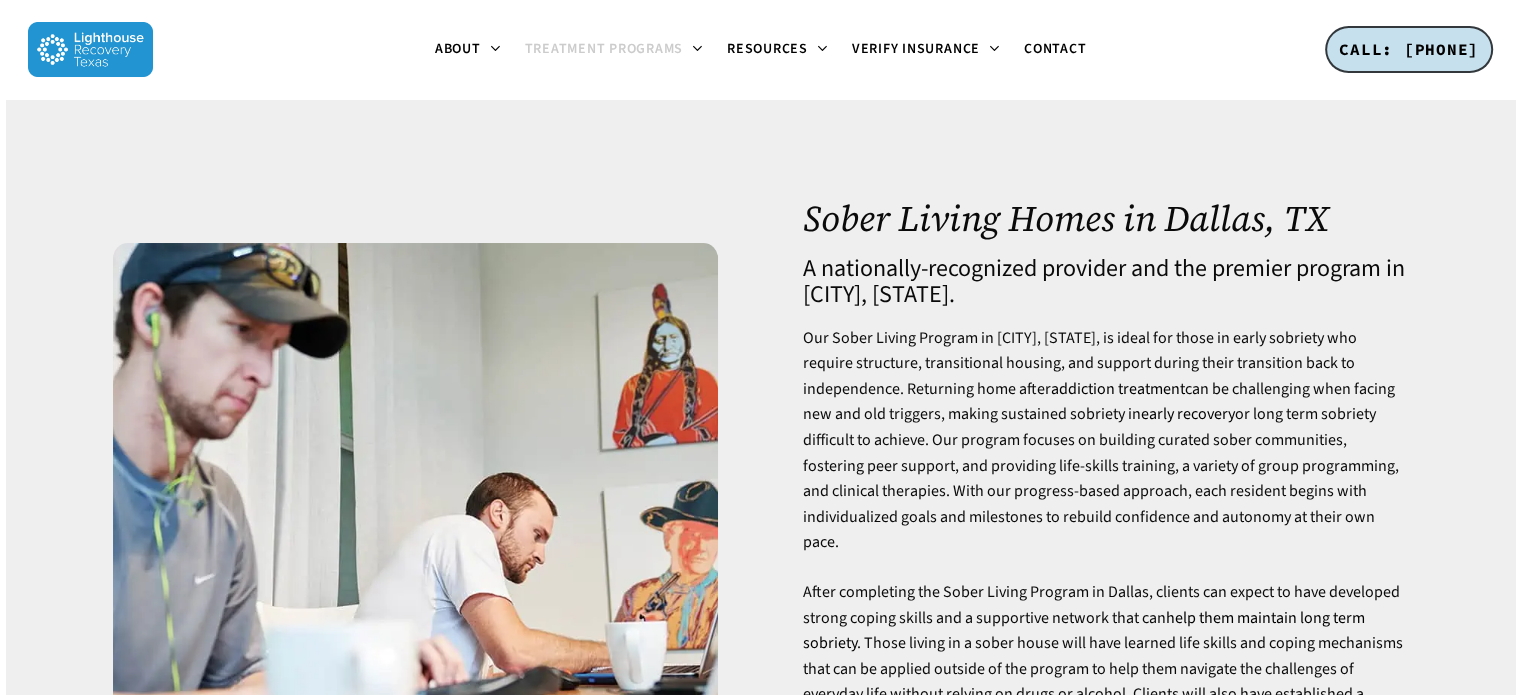 click at bounding box center [761, 545] 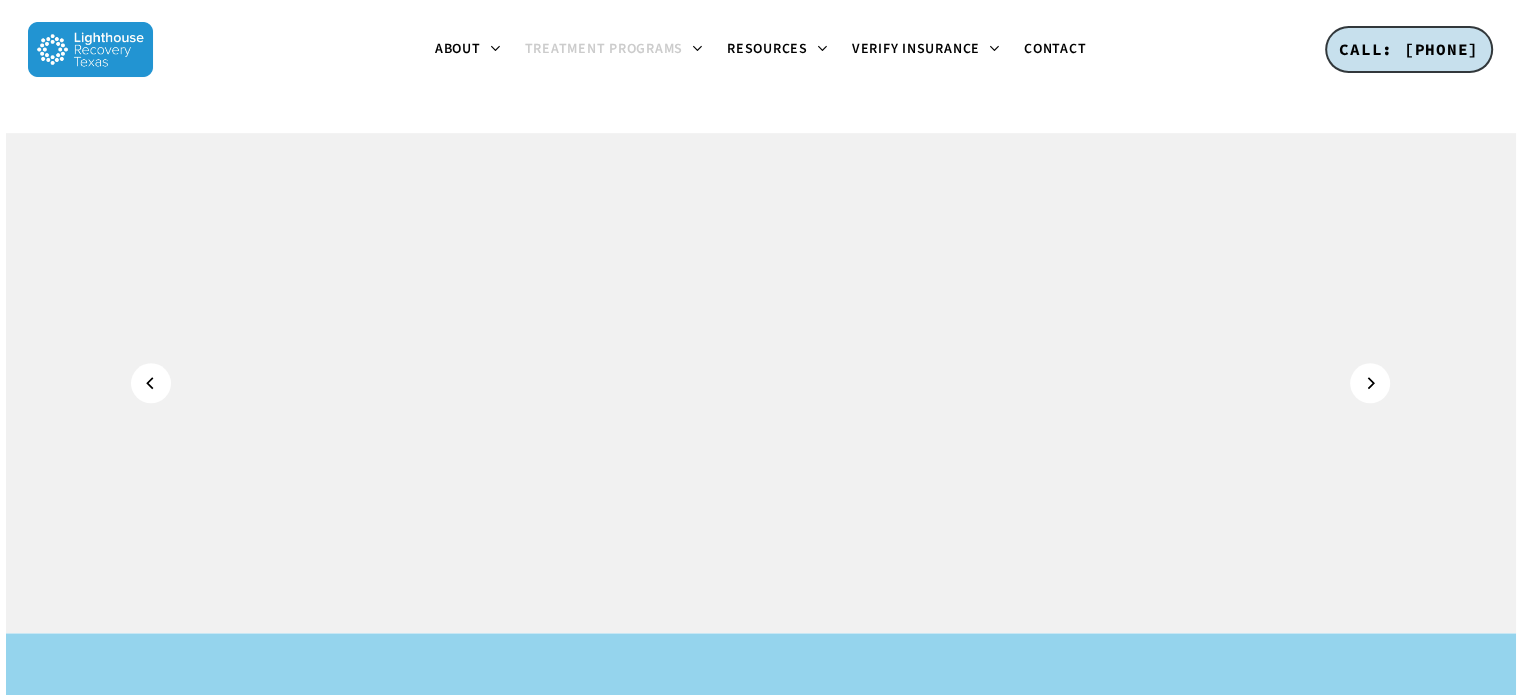 scroll, scrollTop: 2132, scrollLeft: 0, axis: vertical 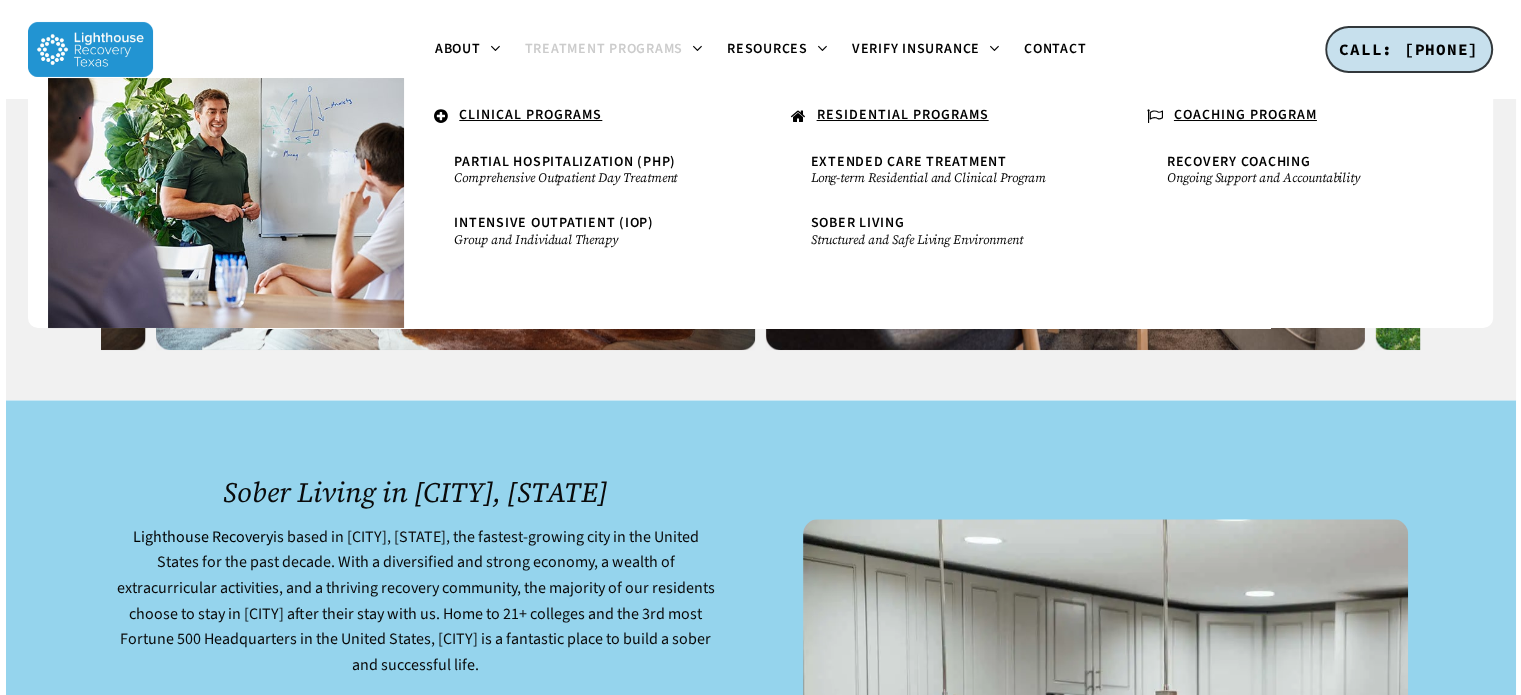 click on "Partial Hospitalization (PHP)" at bounding box center [565, 162] 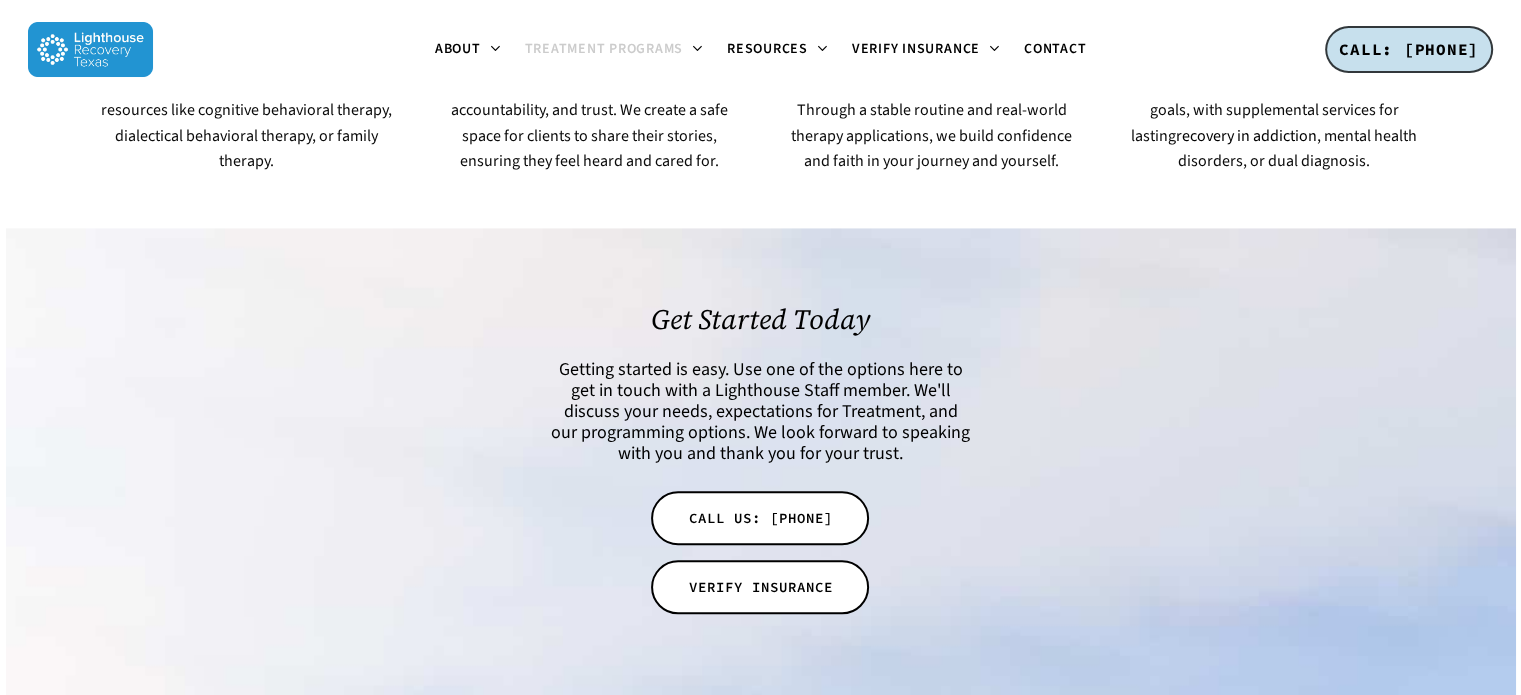 scroll, scrollTop: 1758, scrollLeft: 0, axis: vertical 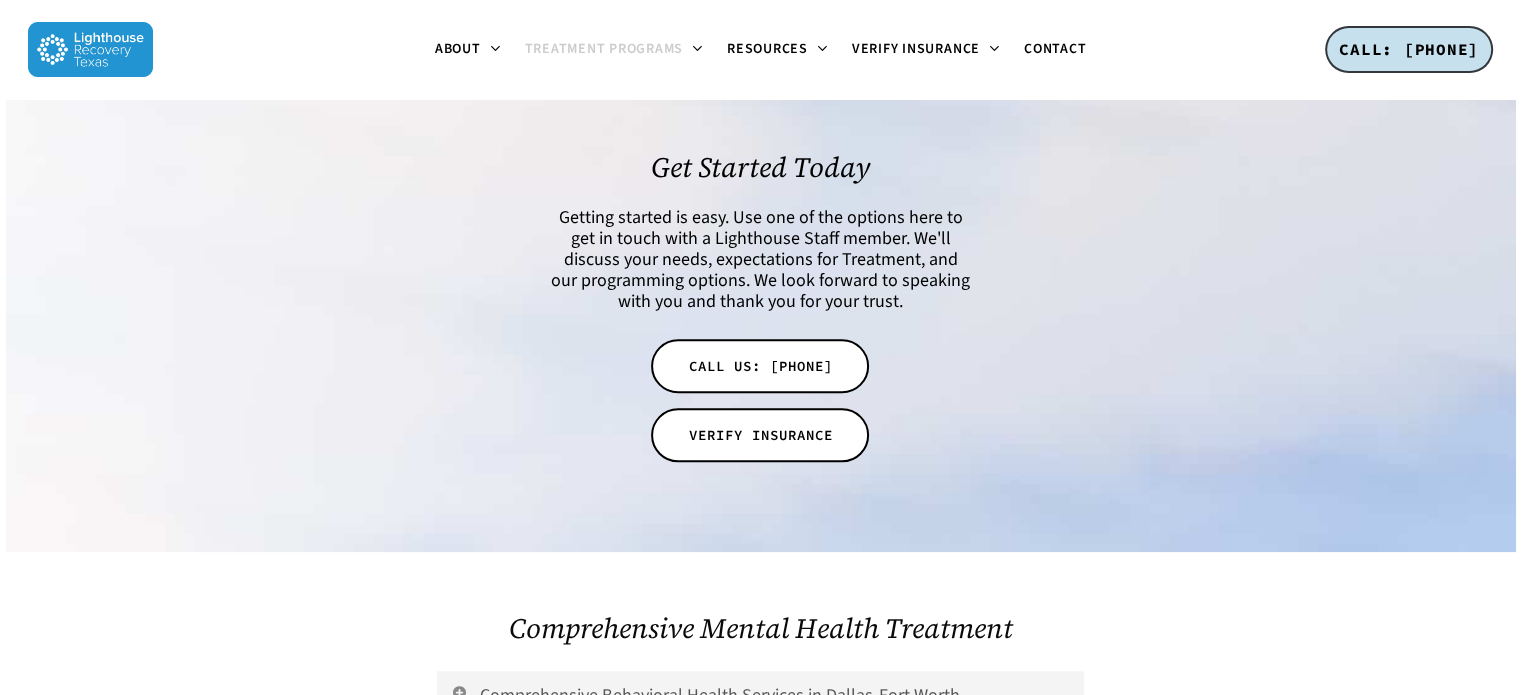 click on "VERIFY INSURANCE" at bounding box center [760, 435] 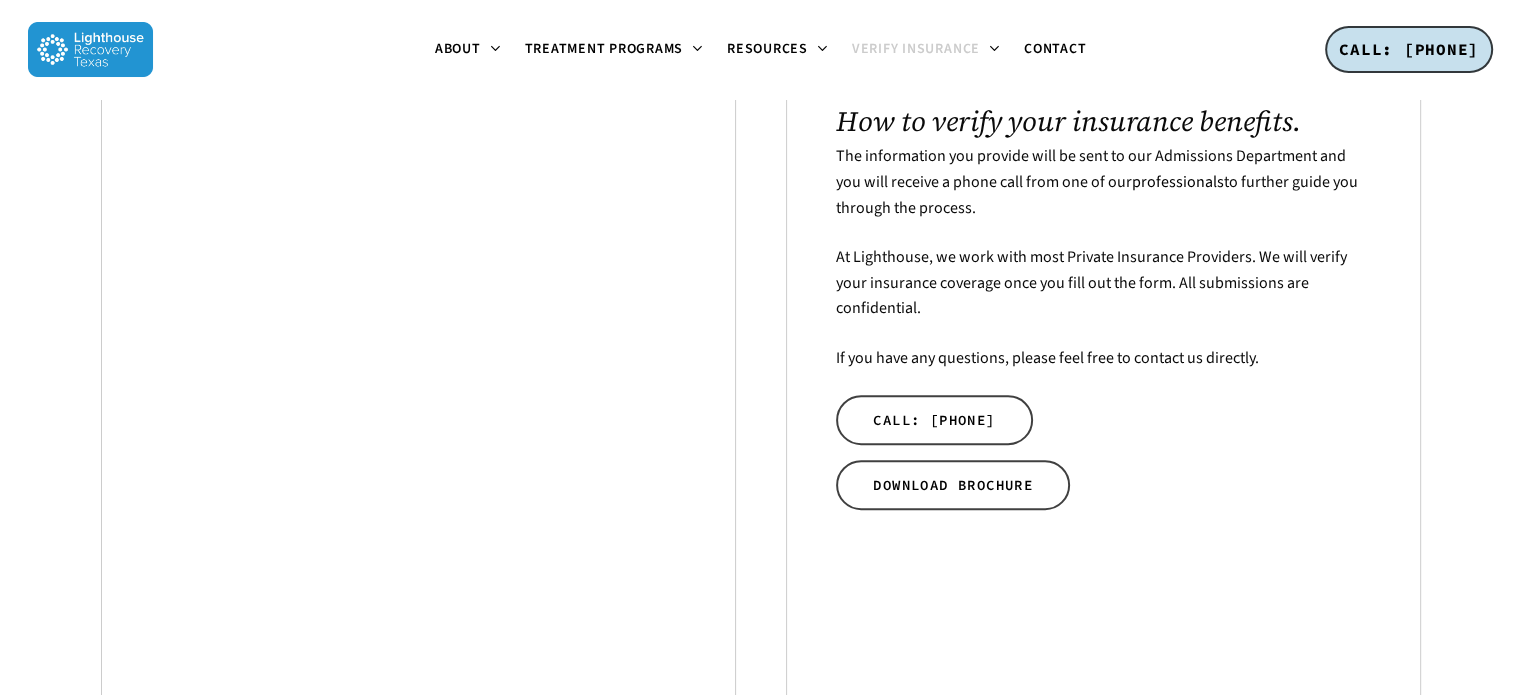 scroll, scrollTop: 667, scrollLeft: 0, axis: vertical 